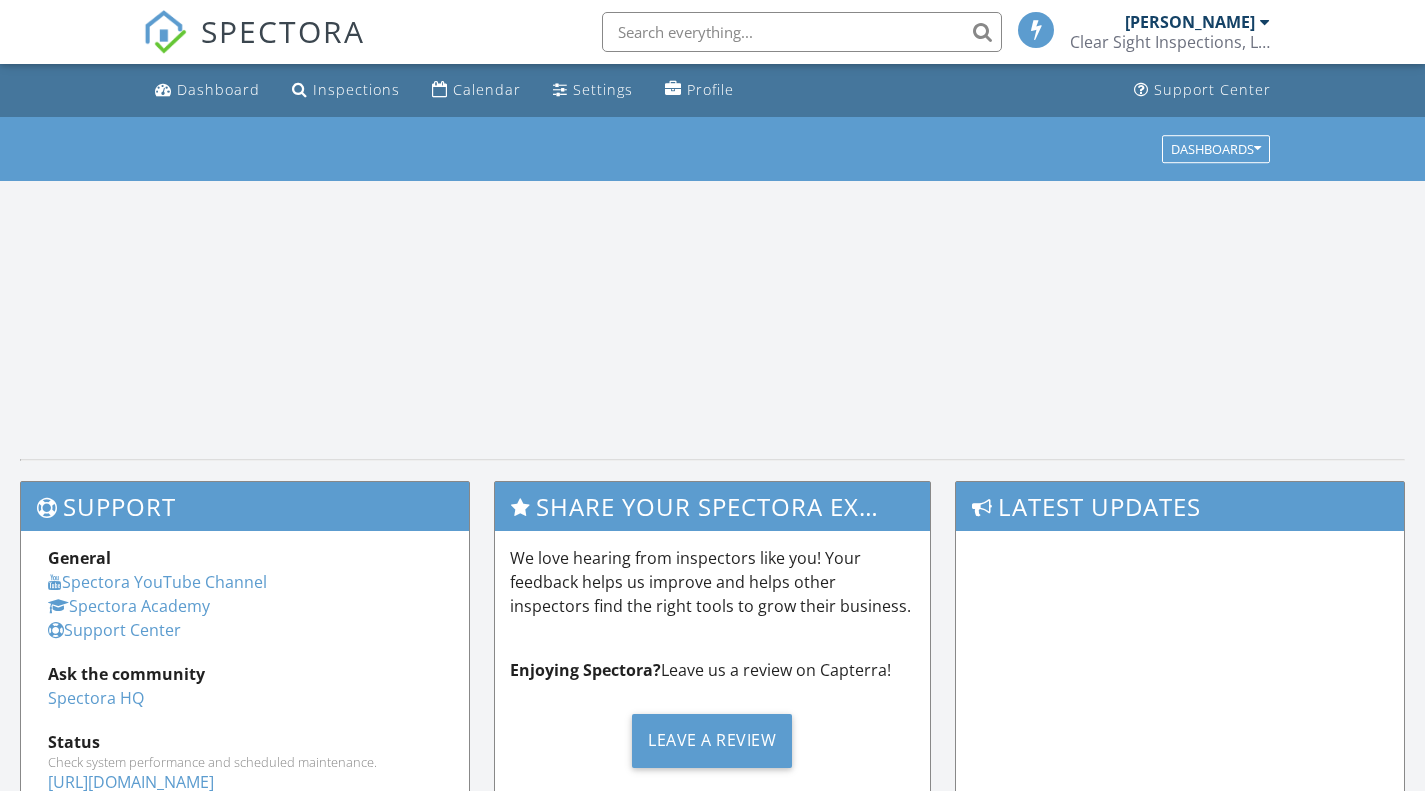 scroll, scrollTop: 0, scrollLeft: 0, axis: both 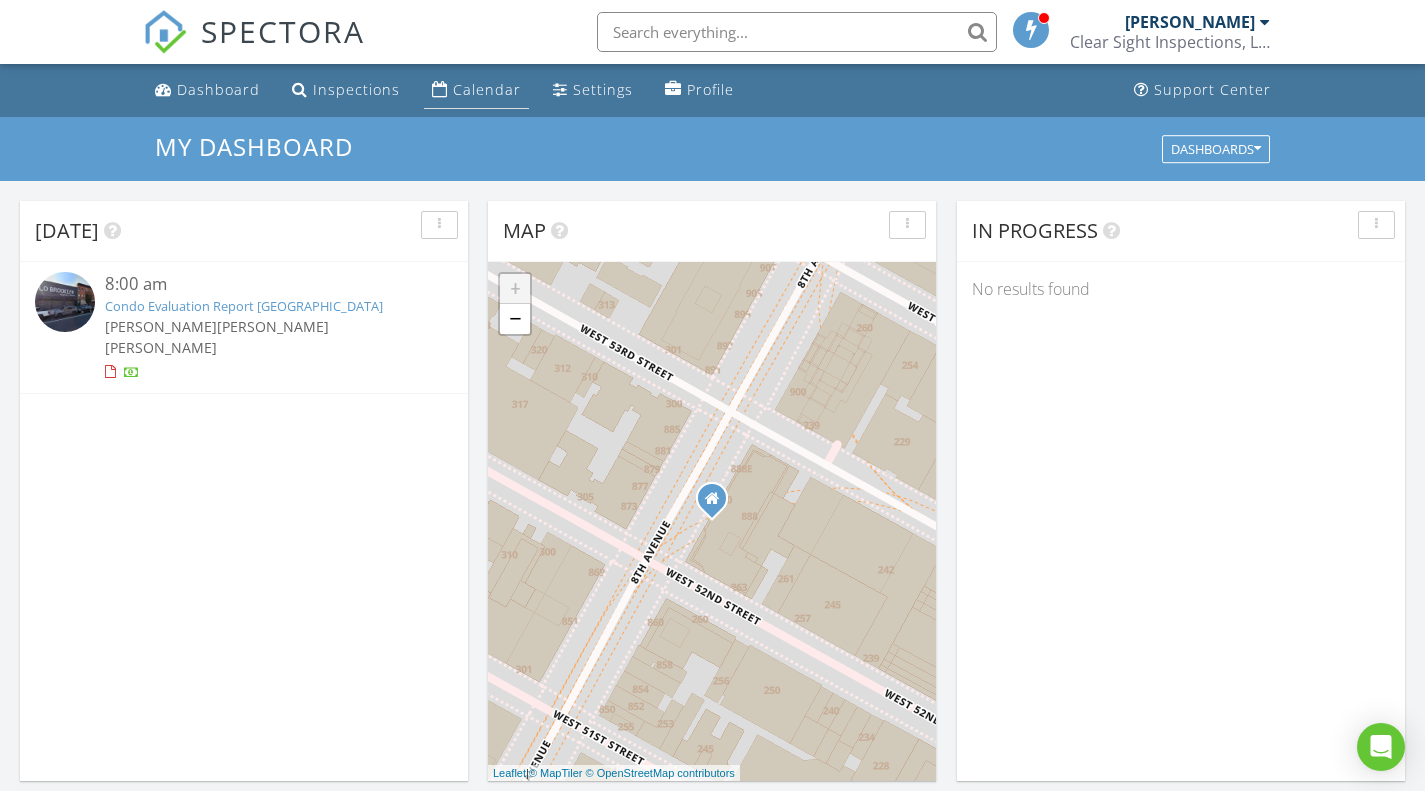 click on "Calendar" at bounding box center (487, 89) 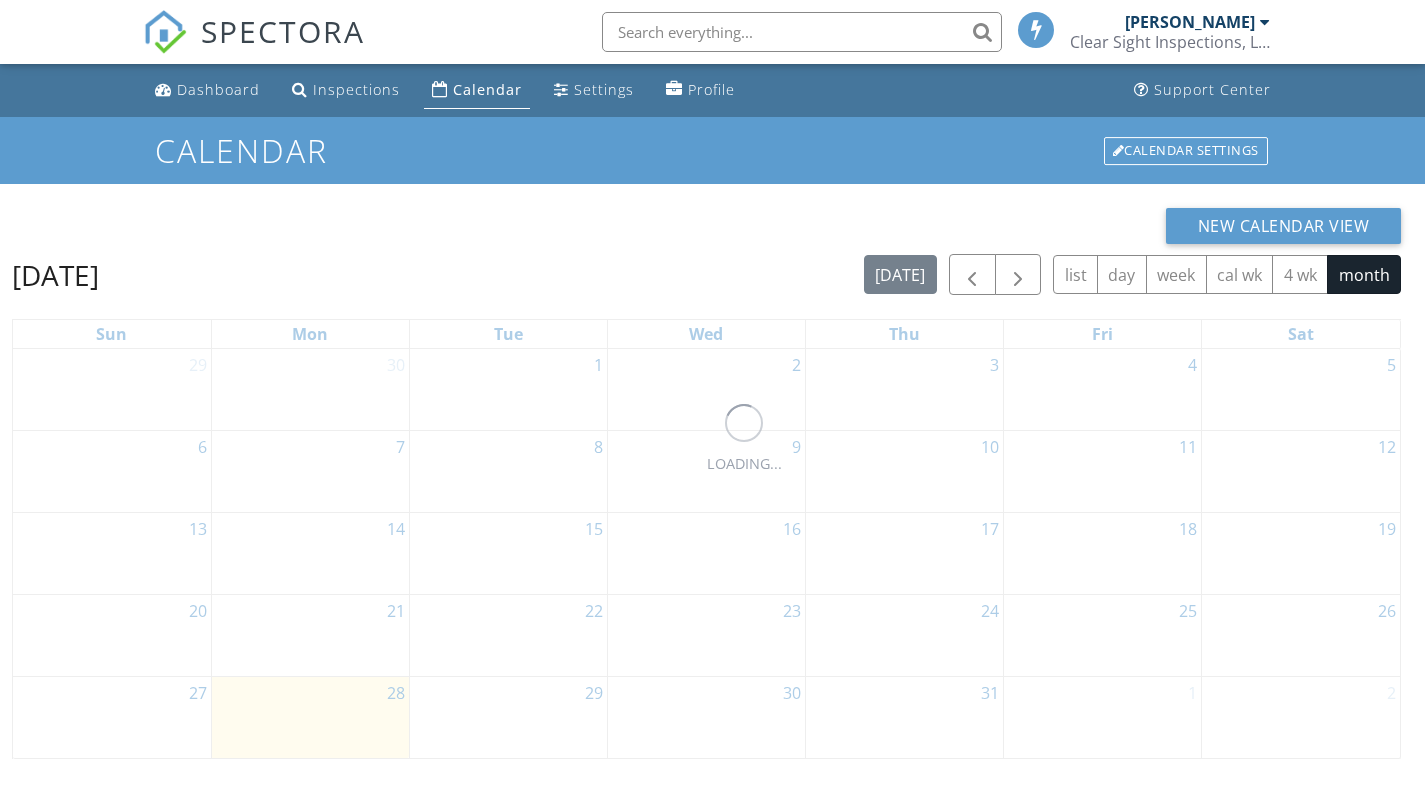 scroll, scrollTop: 0, scrollLeft: 0, axis: both 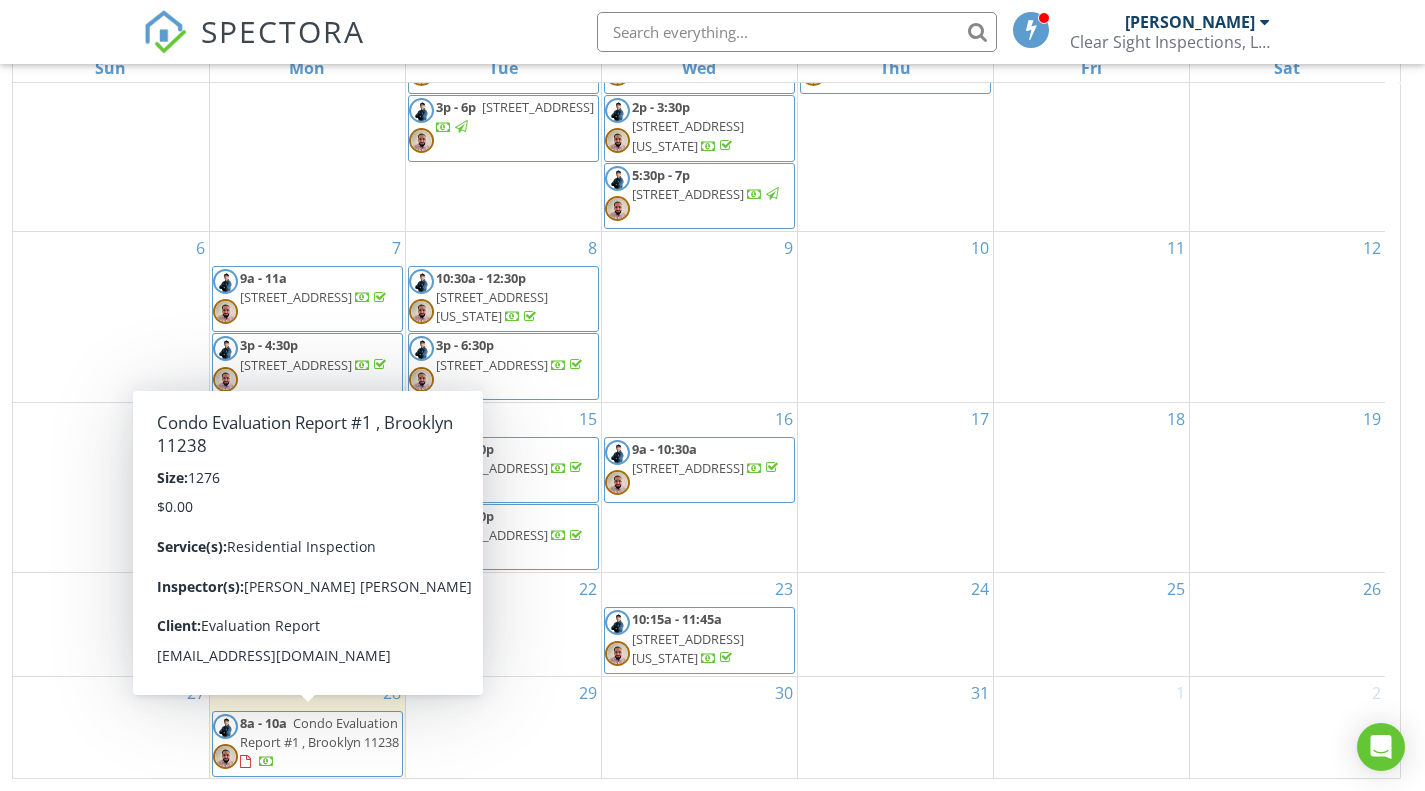 click on "8a - 10a
Condo Evaluation Report #1 , Brooklyn 11238" at bounding box center [307, 744] 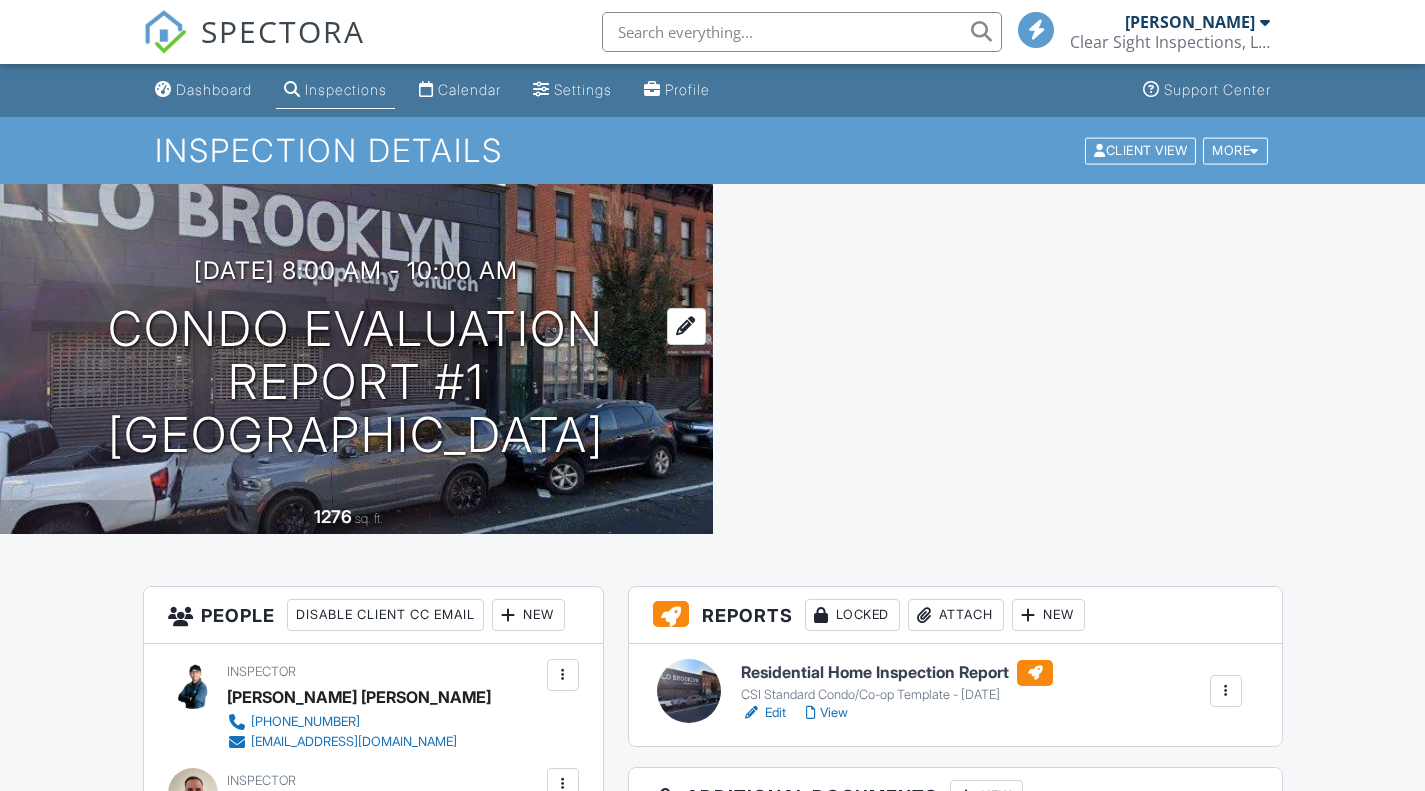 scroll, scrollTop: 0, scrollLeft: 0, axis: both 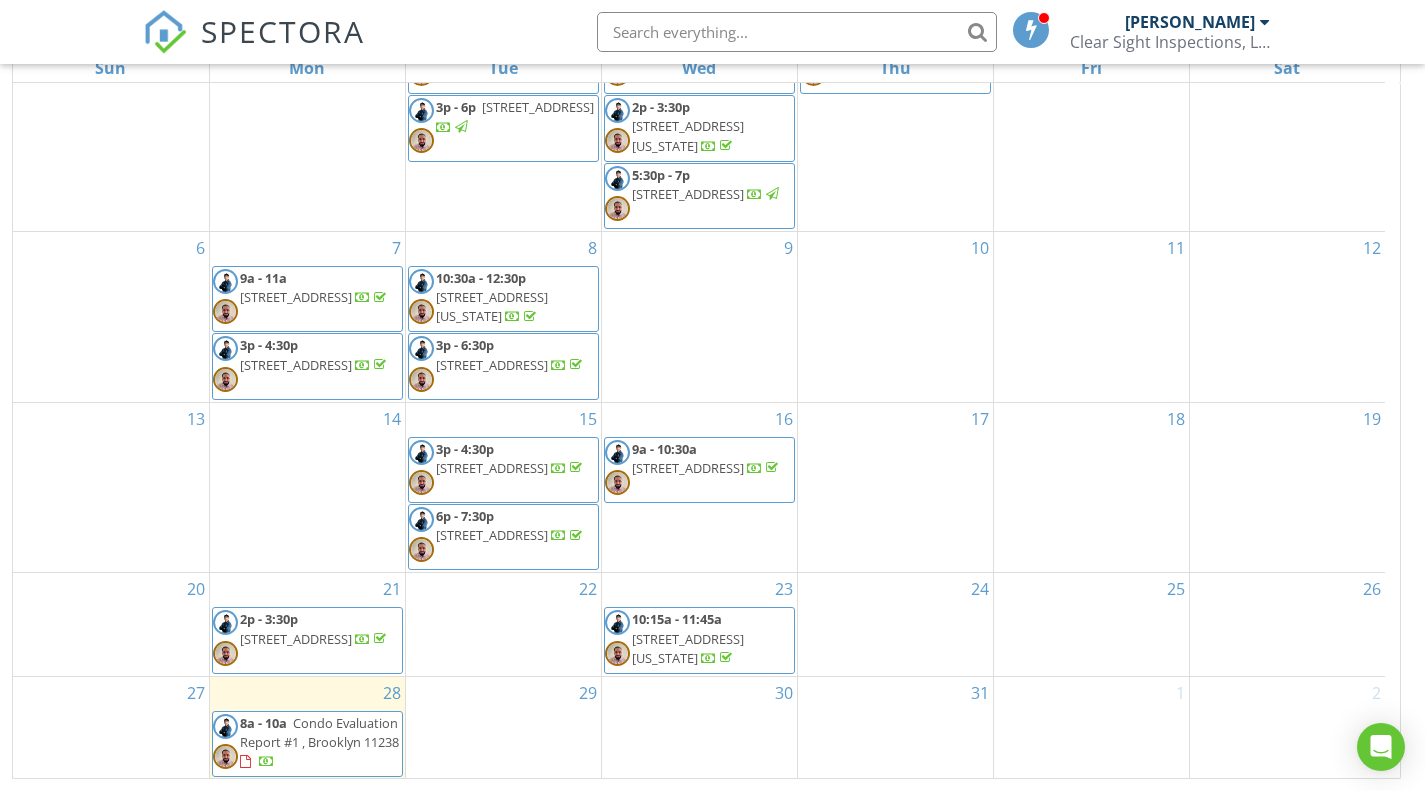 click on "28" at bounding box center (307, 693) 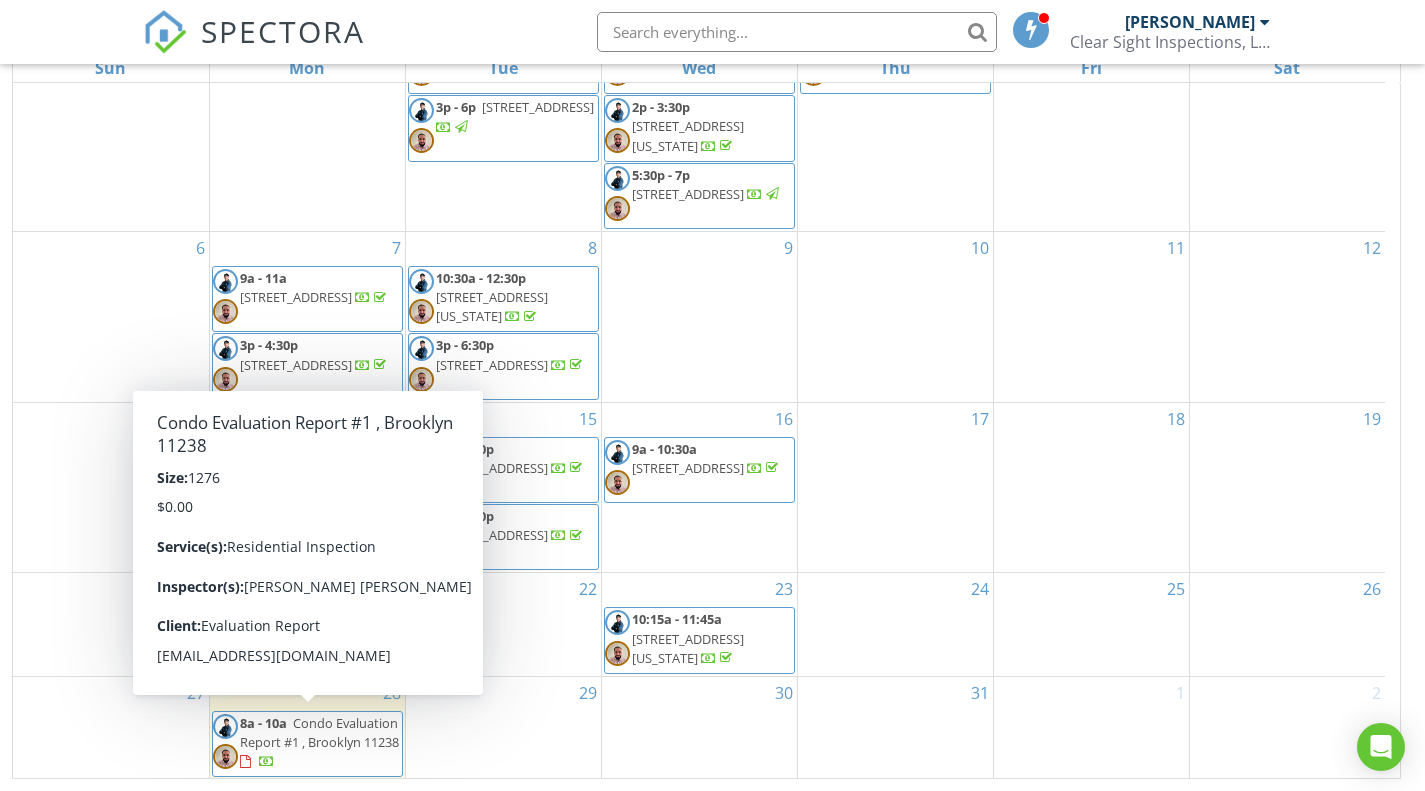 click on "8a - 10a
Condo Evaluation Report #1 , Brooklyn 11238" at bounding box center (307, 744) 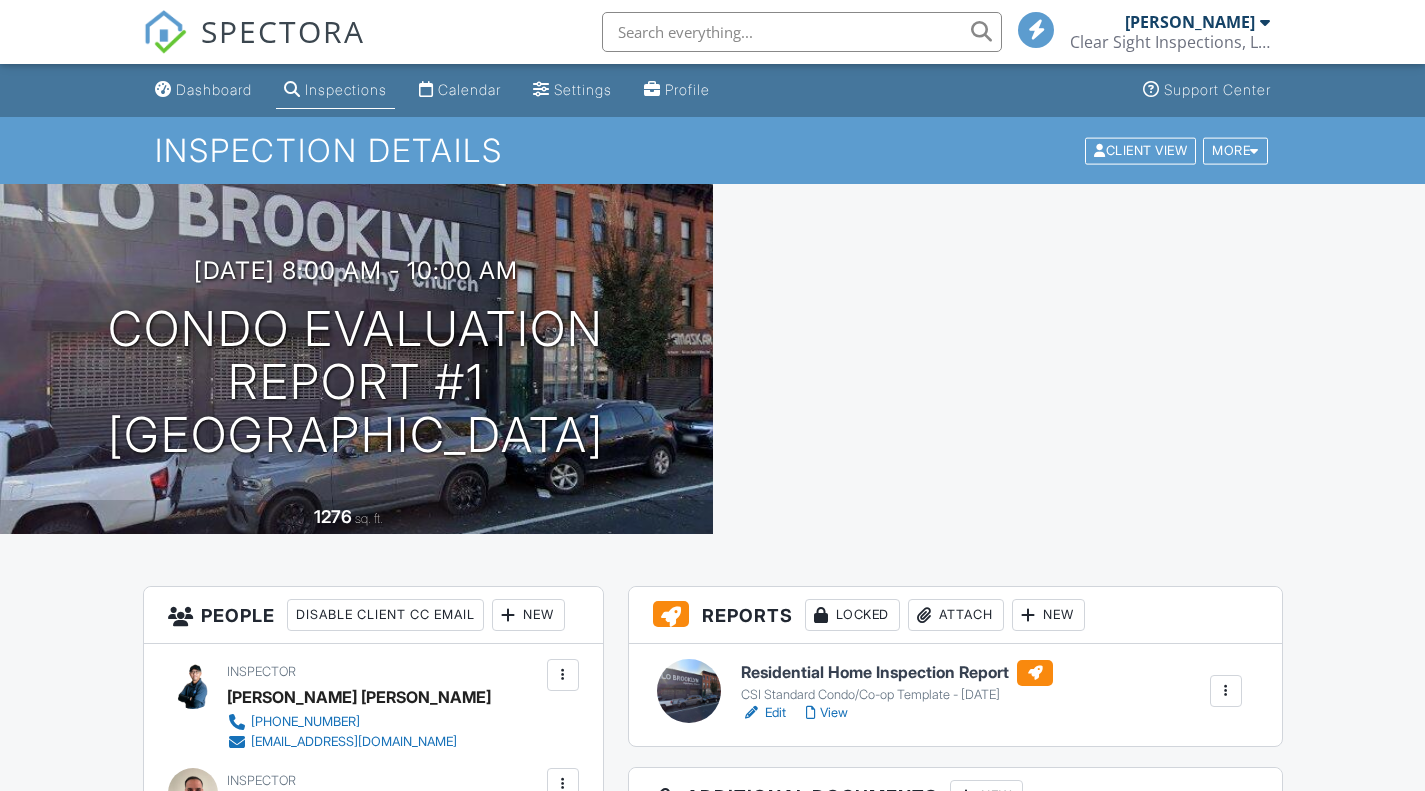 scroll, scrollTop: 0, scrollLeft: 0, axis: both 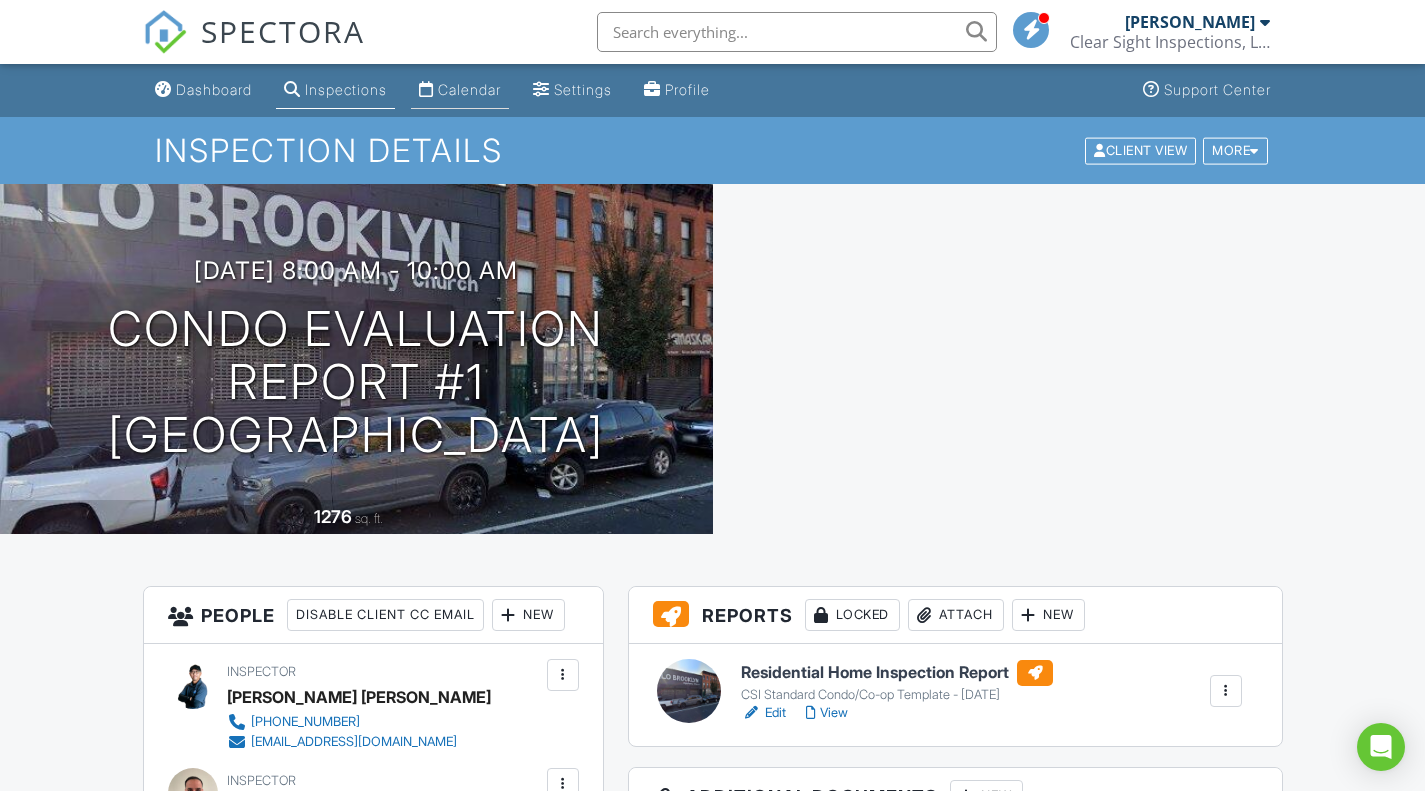 click on "Calendar" at bounding box center (469, 89) 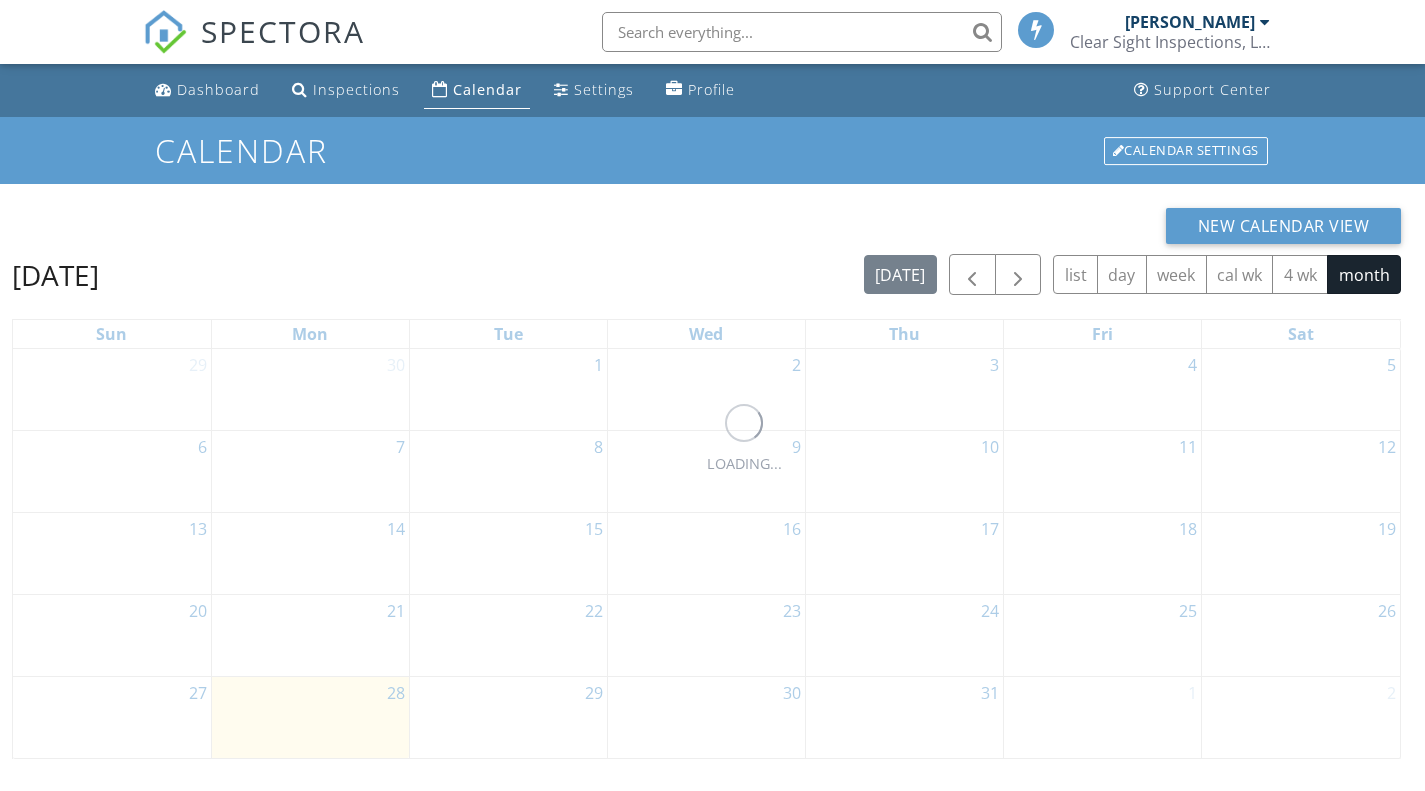 scroll, scrollTop: 0, scrollLeft: 0, axis: both 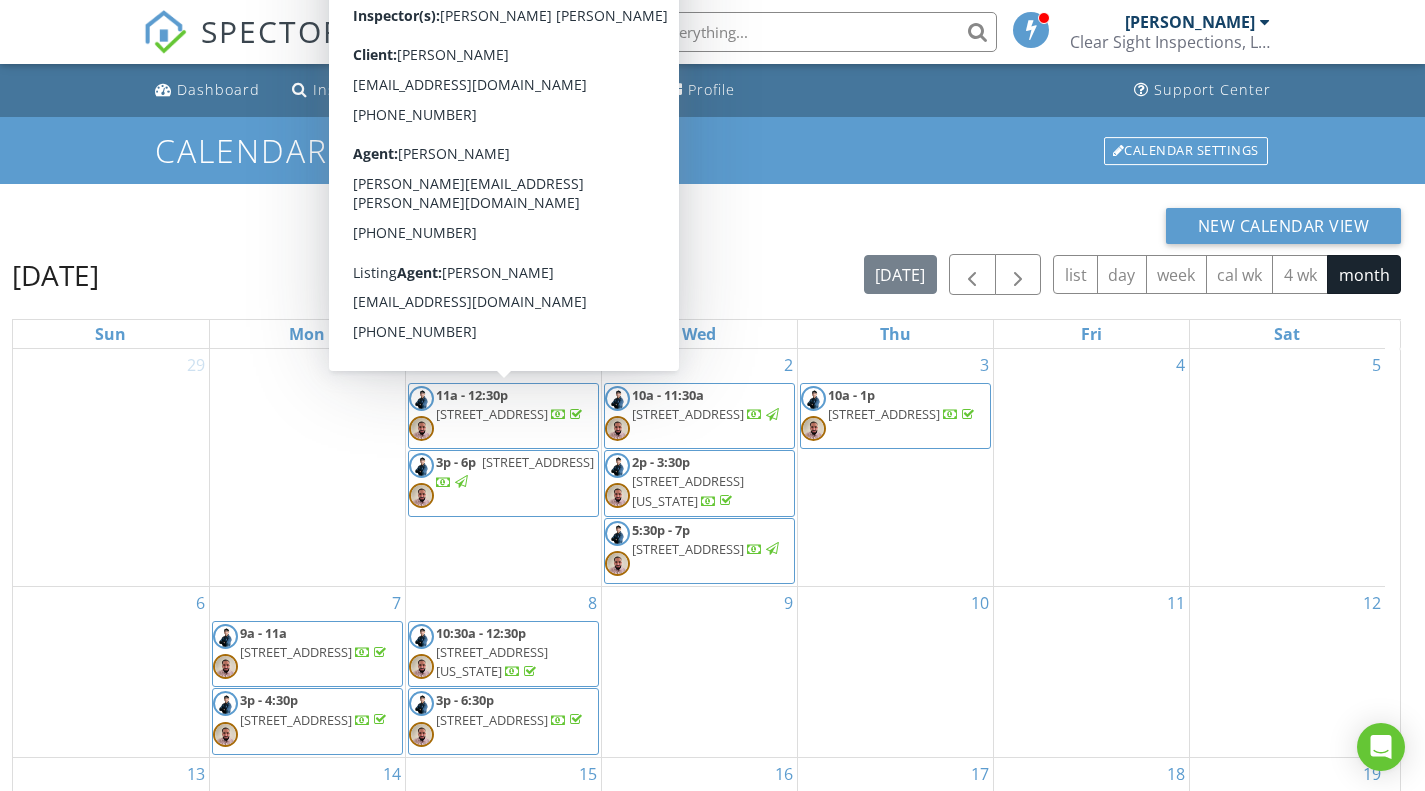 click on "184 Kent Ave  Unit # D603, Brooklyn 11249" at bounding box center (492, 414) 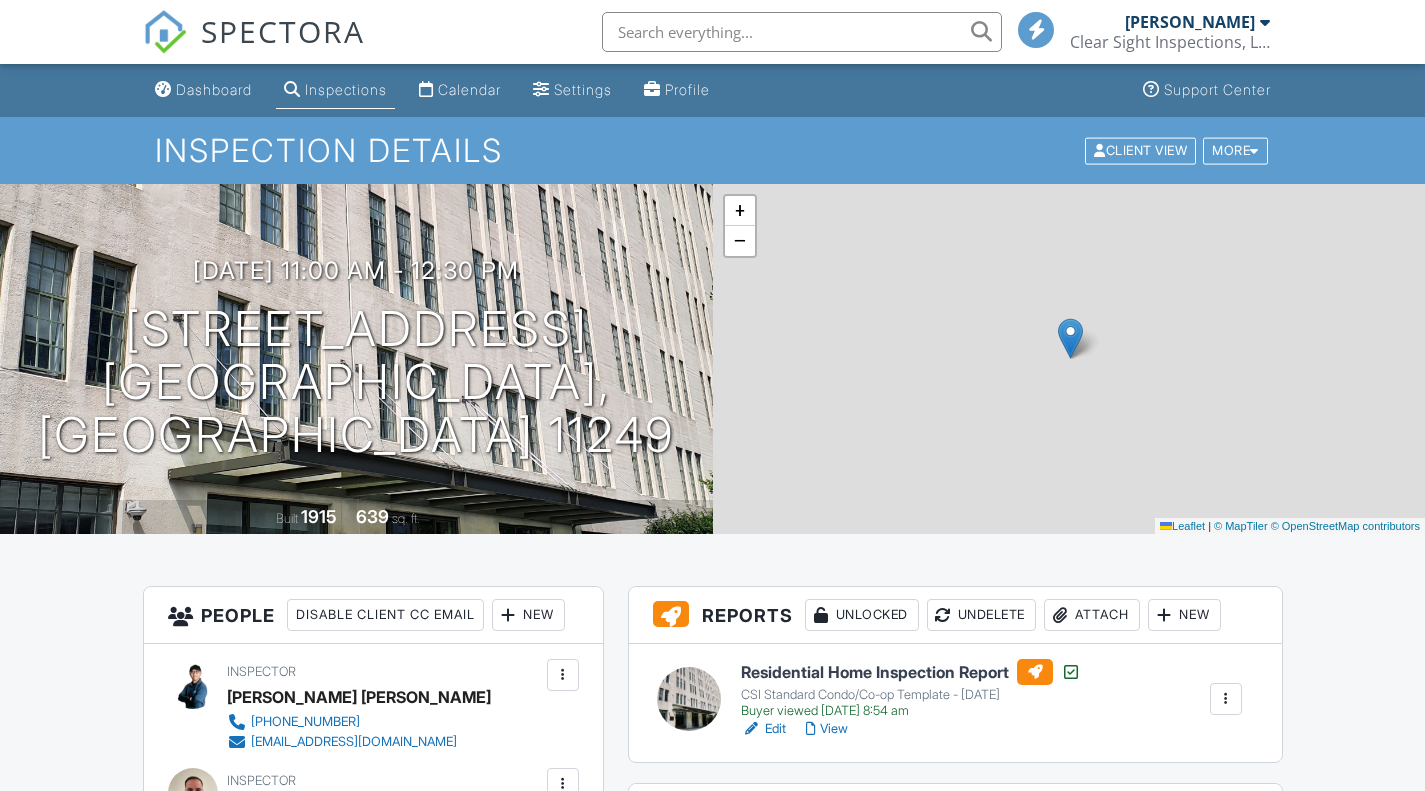 scroll, scrollTop: 0, scrollLeft: 0, axis: both 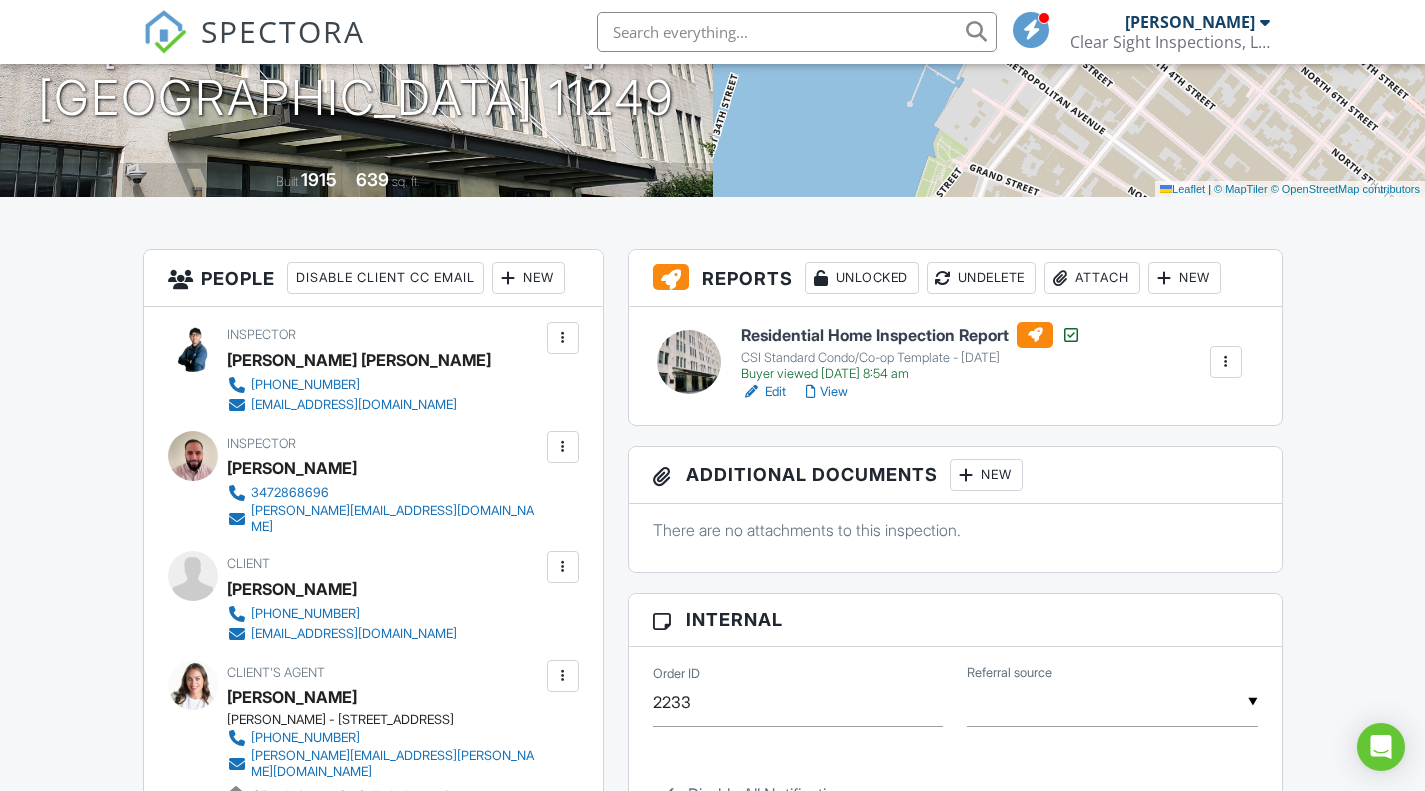drag, startPoint x: 1439, startPoint y: 66, endPoint x: 1404, endPoint y: 181, distance: 120.20815 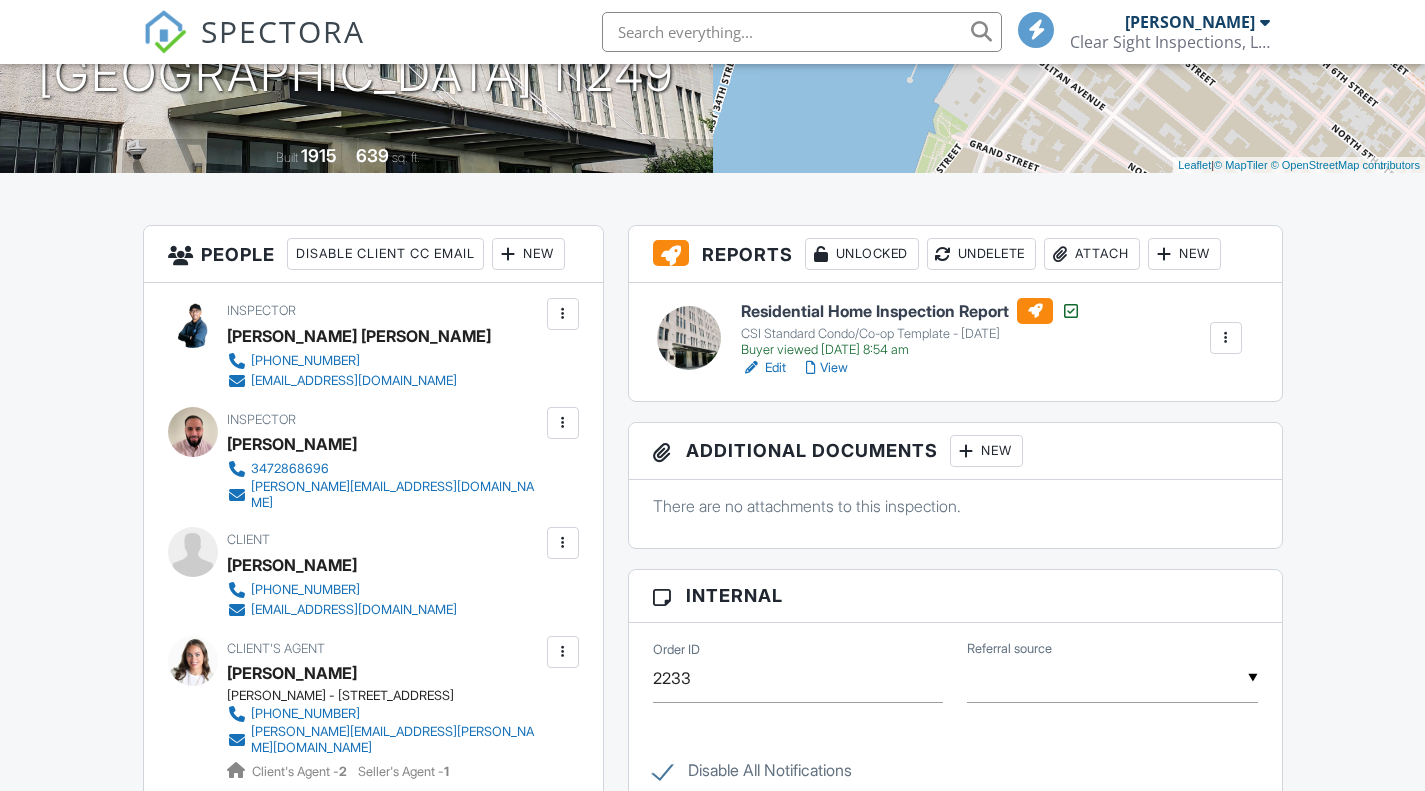 scroll, scrollTop: 361, scrollLeft: 0, axis: vertical 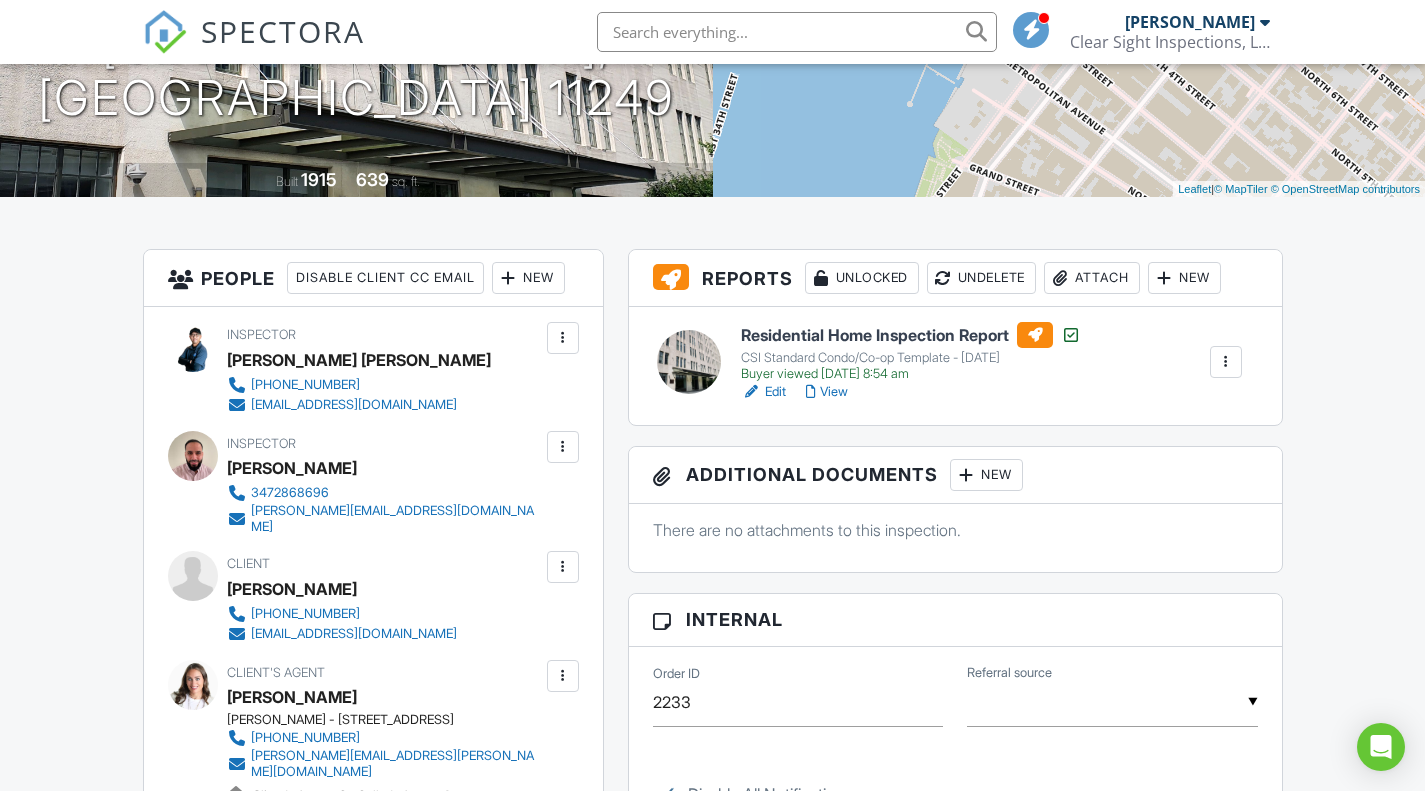 click on "View" at bounding box center (827, 392) 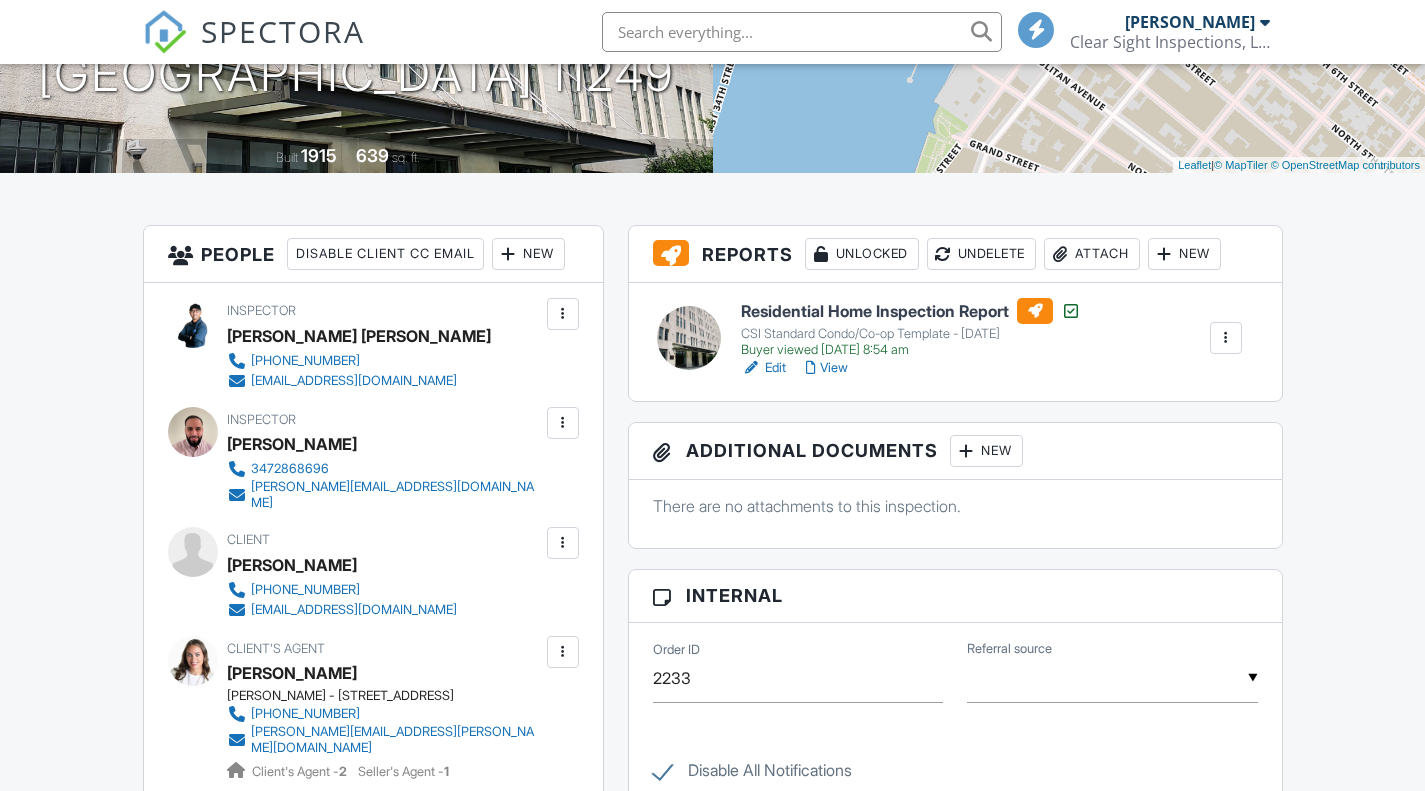 scroll, scrollTop: 337, scrollLeft: 0, axis: vertical 